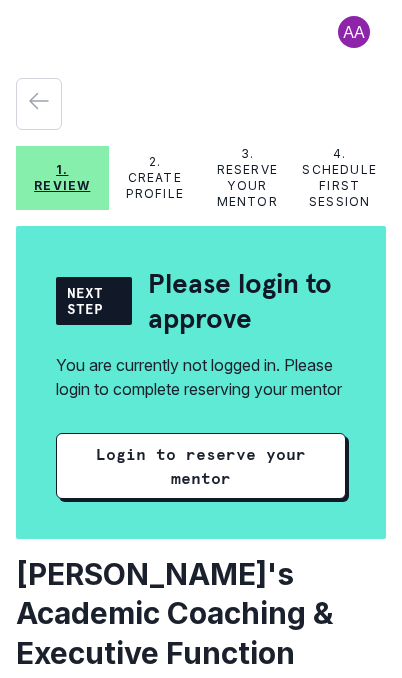 scroll, scrollTop: 0, scrollLeft: 0, axis: both 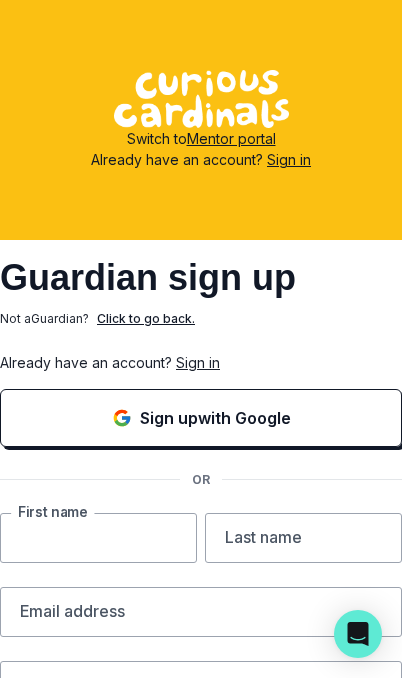 click at bounding box center (98, 538) 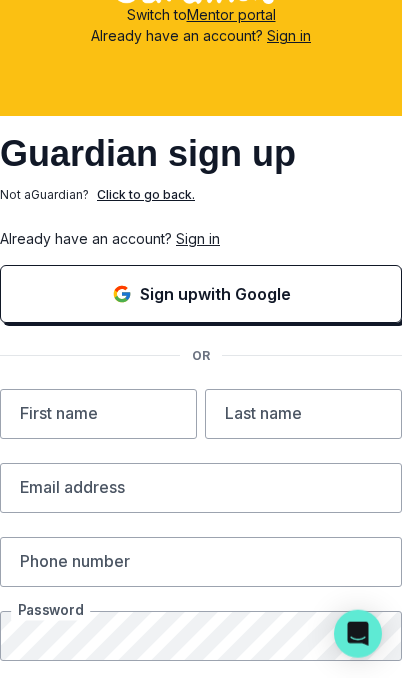 scroll, scrollTop: 0, scrollLeft: 0, axis: both 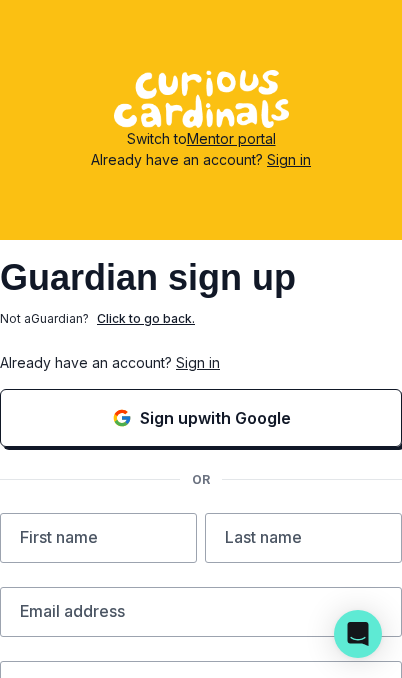 click on "Sign in" at bounding box center (198, 362) 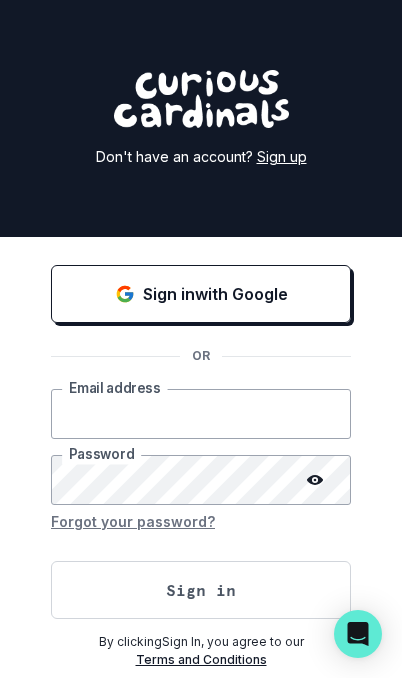 click at bounding box center (201, 414) 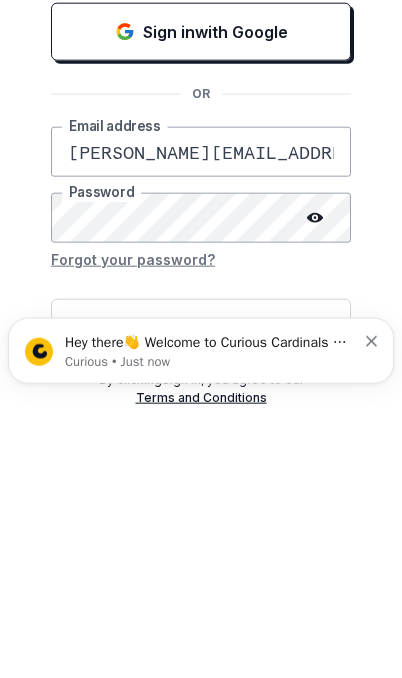 scroll, scrollTop: 0, scrollLeft: 0, axis: both 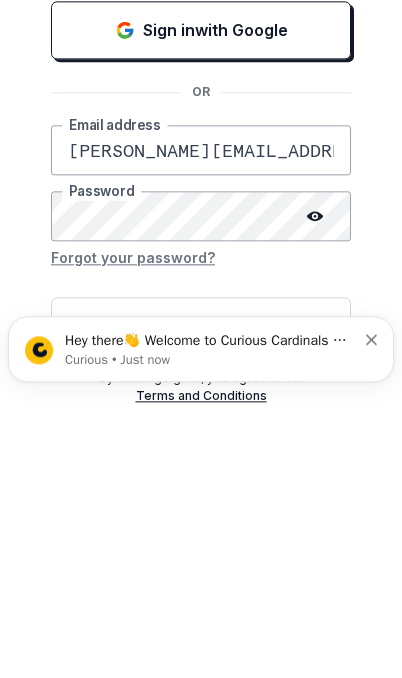 type on "[PERSON_NAME][EMAIL_ADDRESS][PERSON_NAME][DOMAIN_NAME]" 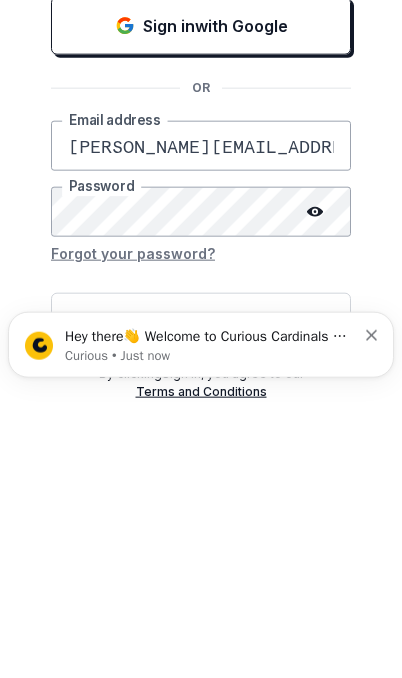 scroll, scrollTop: 82, scrollLeft: 0, axis: vertical 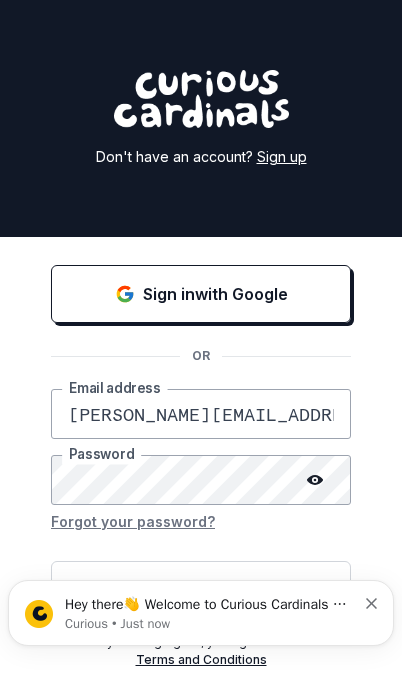 click 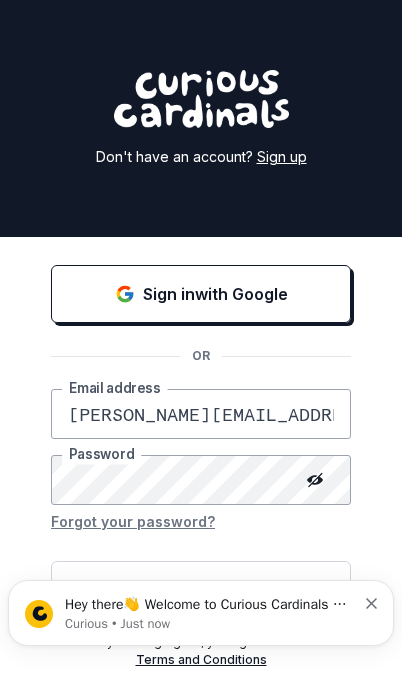 click on "Sign in" at bounding box center (201, 590) 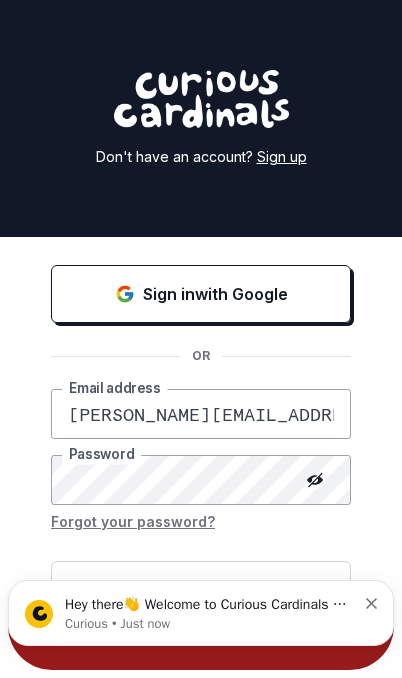 click on "Hey there👋 Welcome to Curious Cardinals 🙌 Take a look around! If you have any questions or are experiencing issues with the platform, just reply to this message. Curious Curious • Just now" at bounding box center [201, 613] 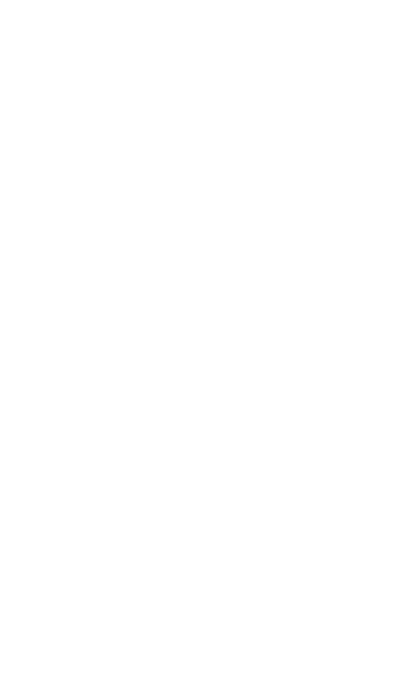 scroll, scrollTop: 0, scrollLeft: 0, axis: both 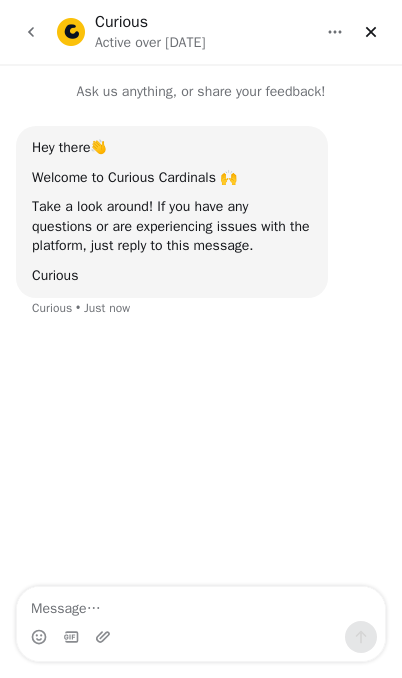 click at bounding box center (31, 32) 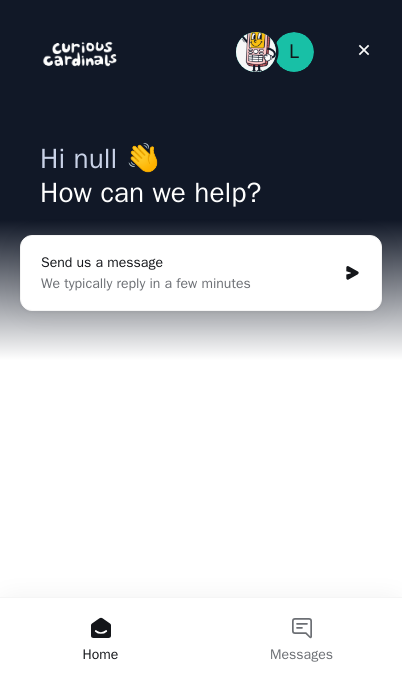 click 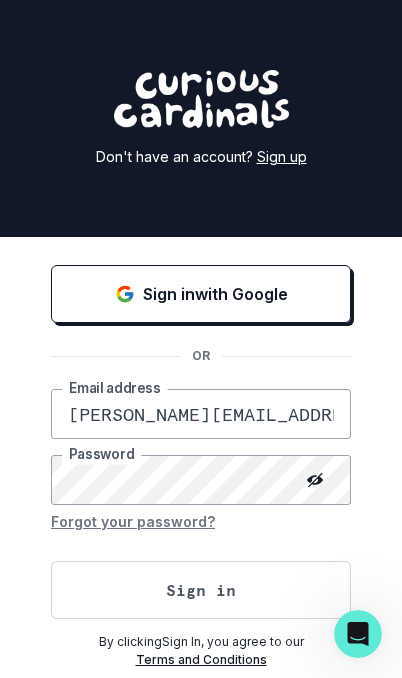 scroll, scrollTop: 0, scrollLeft: 0, axis: both 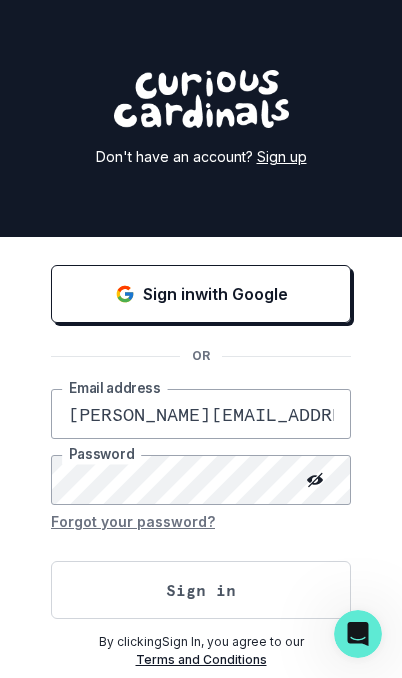 click on "Sign in" at bounding box center [201, 590] 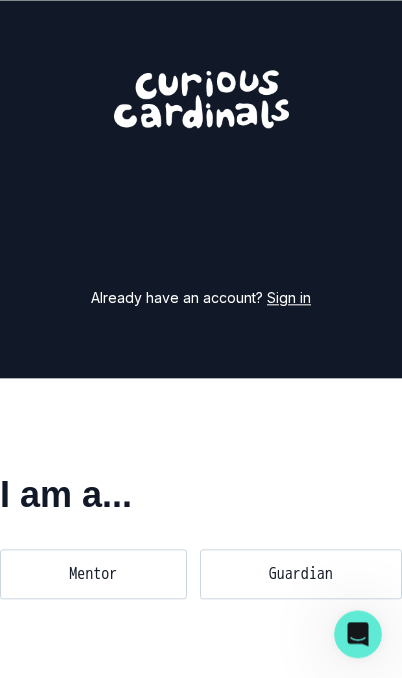 scroll, scrollTop: 82, scrollLeft: 0, axis: vertical 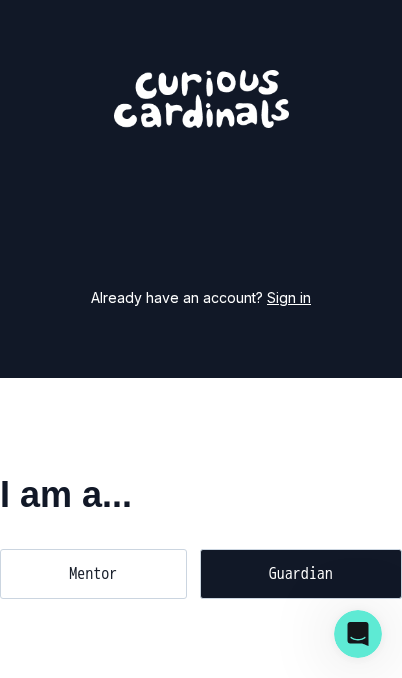 click on "Guardian" at bounding box center (301, 574) 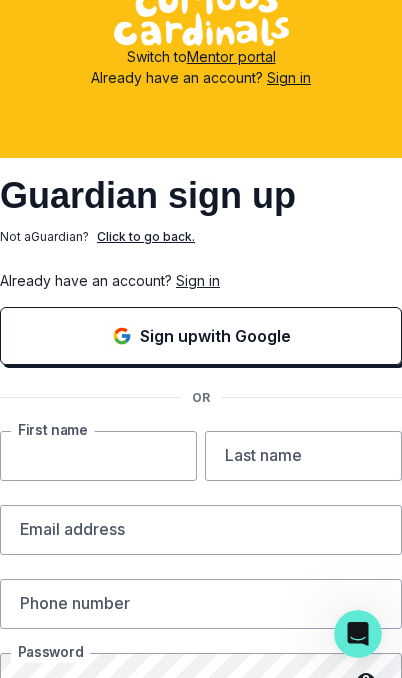 click at bounding box center [98, 456] 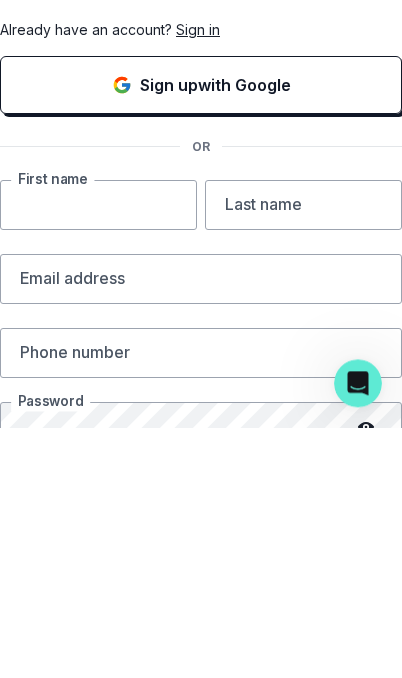 type on "[PERSON_NAME]" 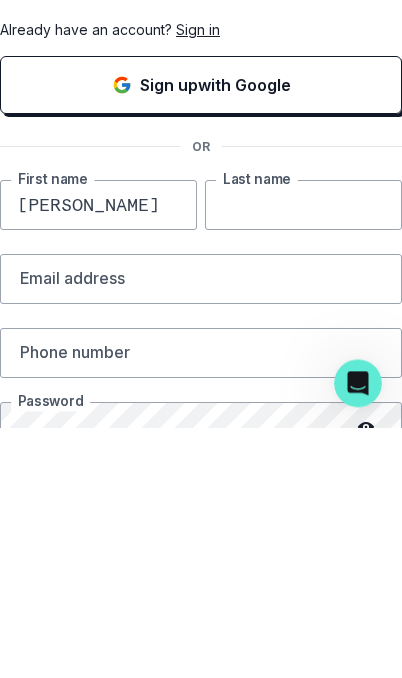 type on "Bridges" 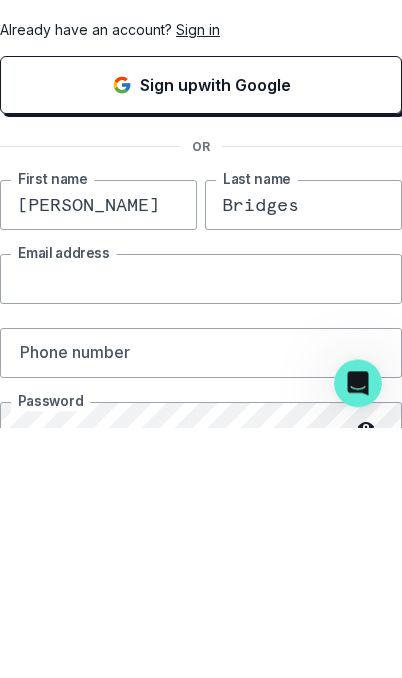 scroll, scrollTop: 109, scrollLeft: 0, axis: vertical 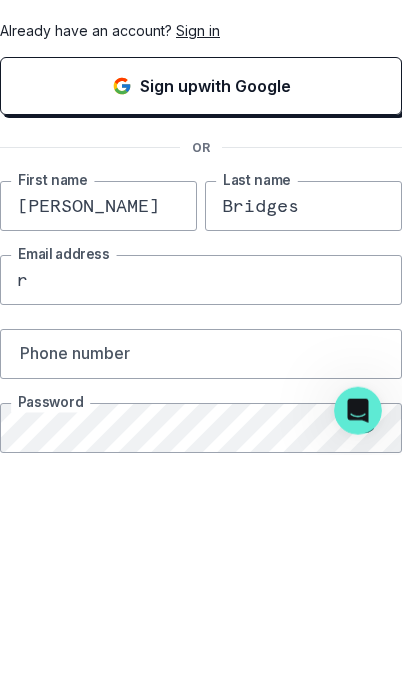 type on "re" 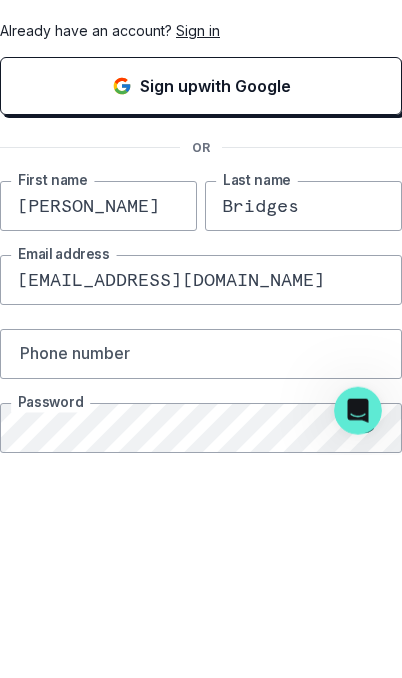 click on "[EMAIL_ADDRESS][DOMAIN_NAME]" at bounding box center [201, 503] 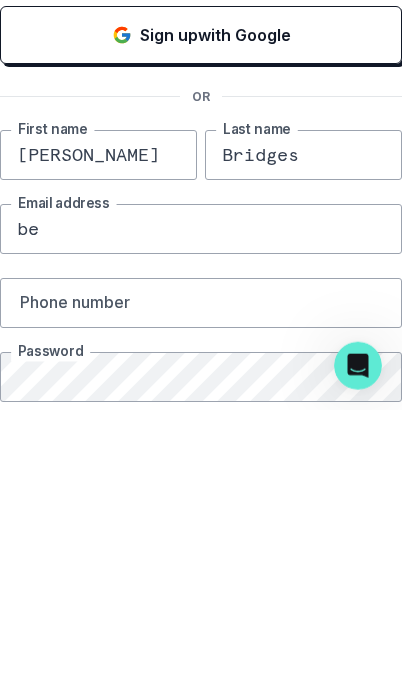 type on "b" 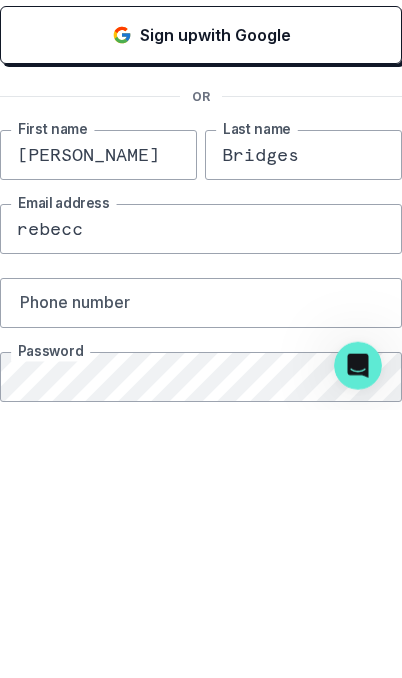type on "[PERSON_NAME]" 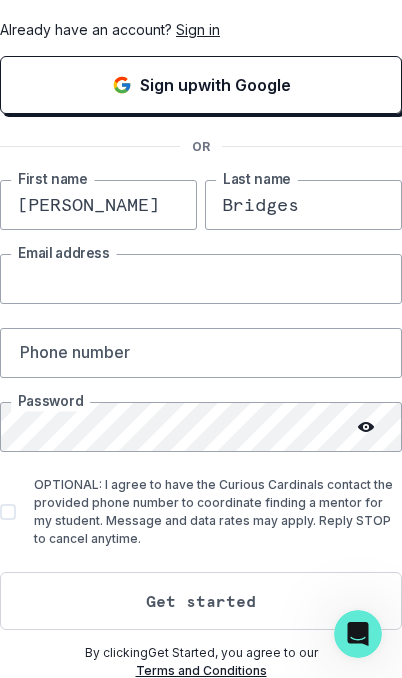 scroll, scrollTop: 334, scrollLeft: 0, axis: vertical 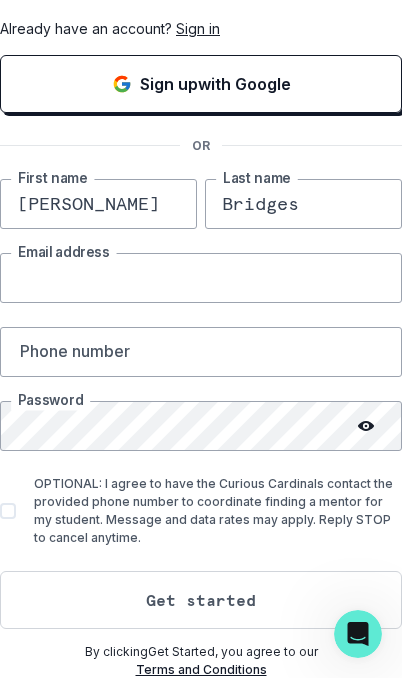 type on "[PERSON_NAME][EMAIL_ADDRESS][PERSON_NAME][DOMAIN_NAME]" 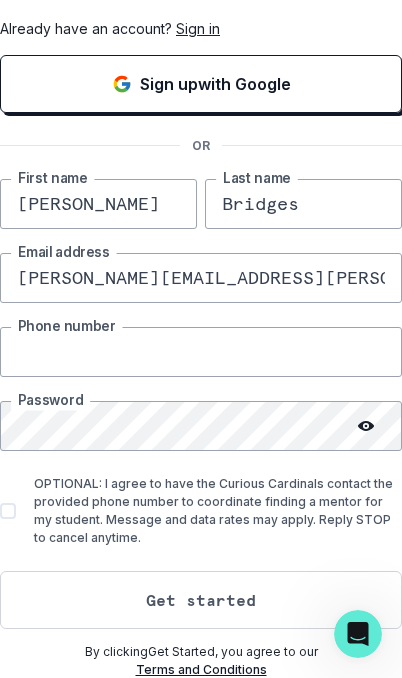 type on "4154203810" 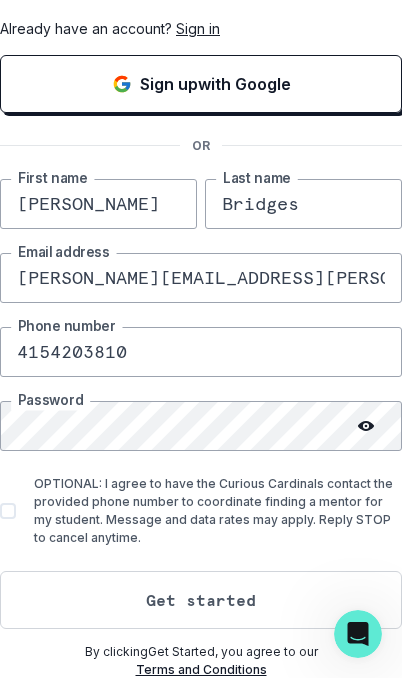 click at bounding box center [366, 426] 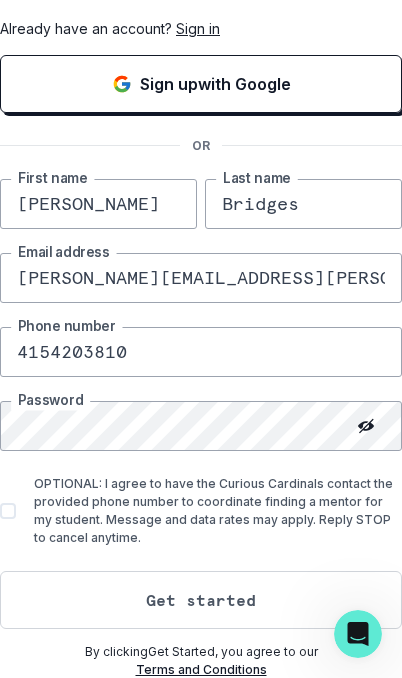 click 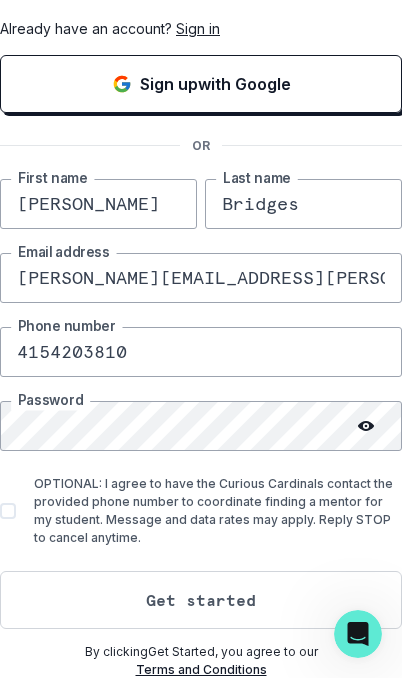 click 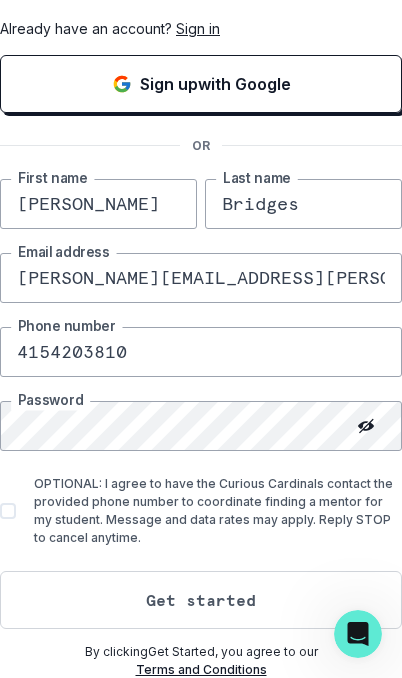 click on "Get started" at bounding box center [201, 600] 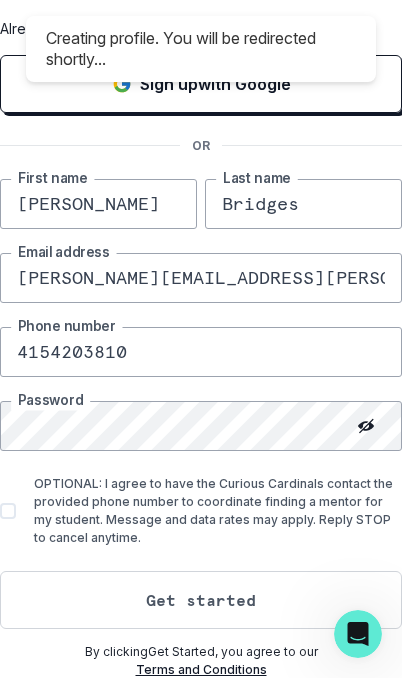 scroll, scrollTop: 0, scrollLeft: 0, axis: both 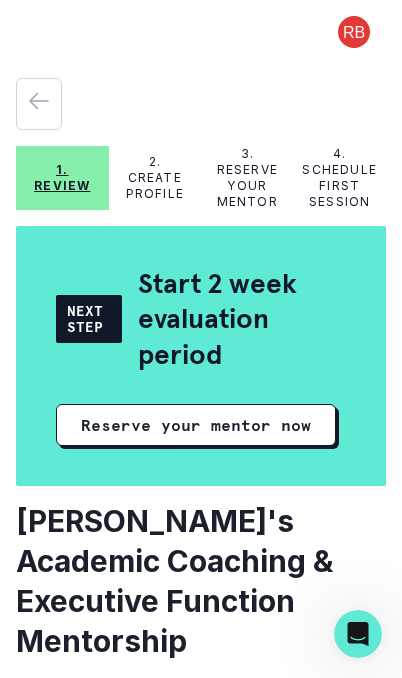 click on "Reserve your mentor now" at bounding box center (196, 425) 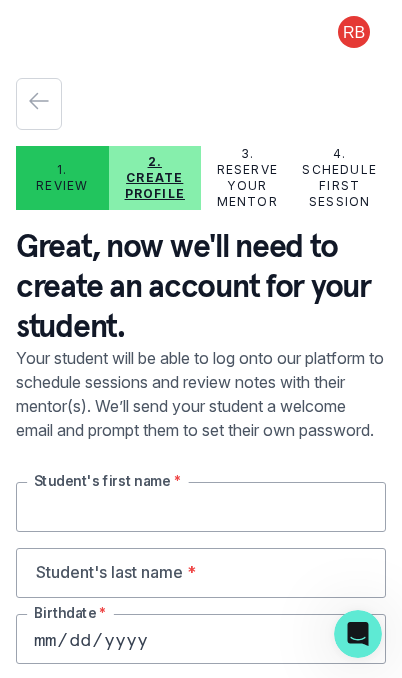 click at bounding box center [201, 507] 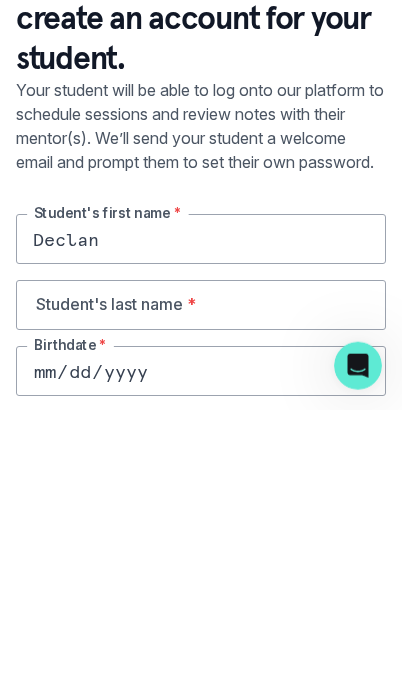 type on "Declan" 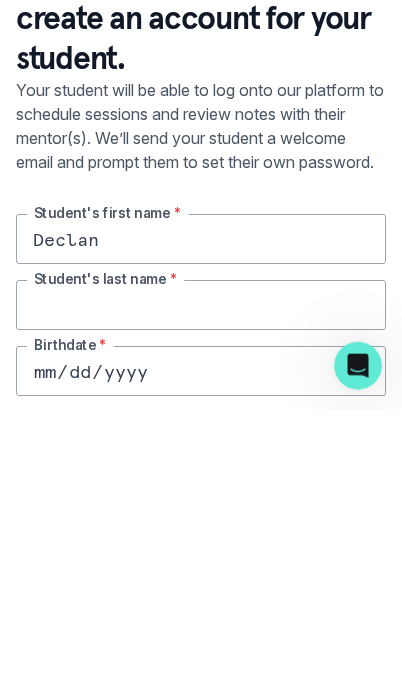 click at bounding box center [201, 573] 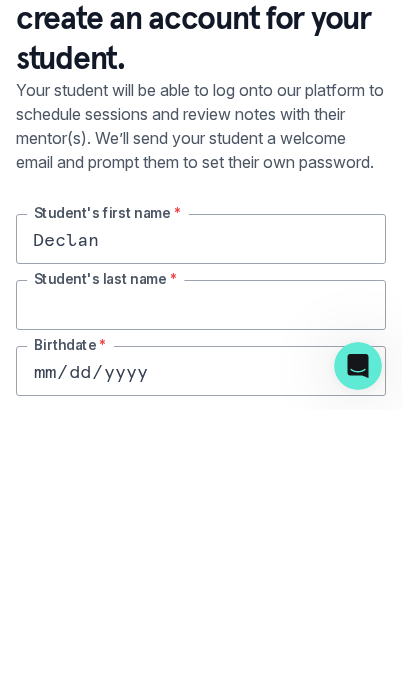 scroll, scrollTop: 82, scrollLeft: 0, axis: vertical 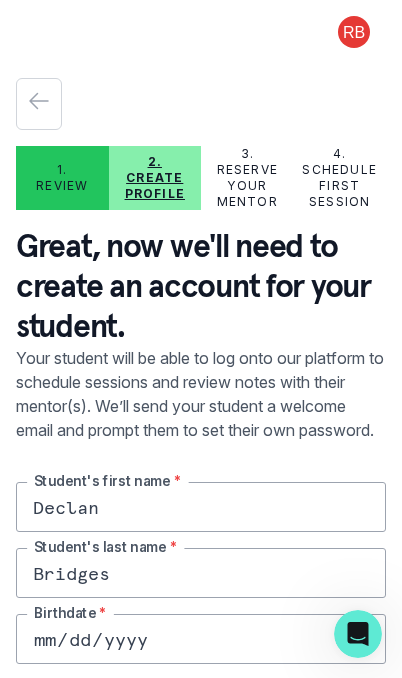 click at bounding box center [201, 639] 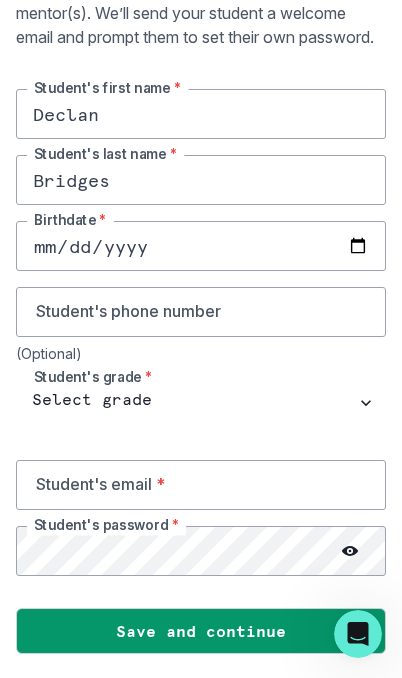 scroll, scrollTop: 419, scrollLeft: 0, axis: vertical 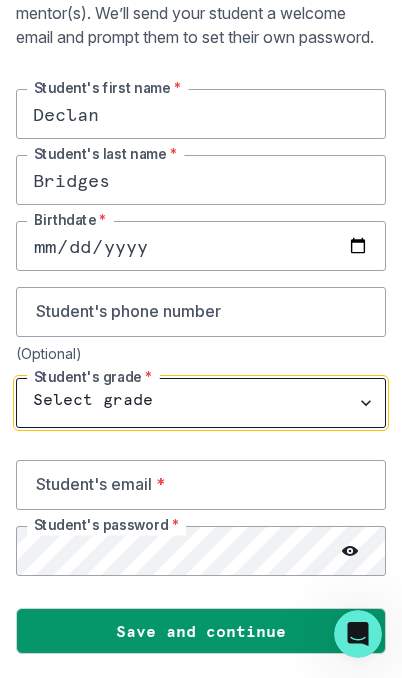click on "Select grade 1st Grade 2nd Grade 3rd Grade 4th Grade 5th Grade 6th Grade 7th Grade 8th Grade 9th Grade 10th Grade 11th Grade 12th Grade" at bounding box center (201, 403) 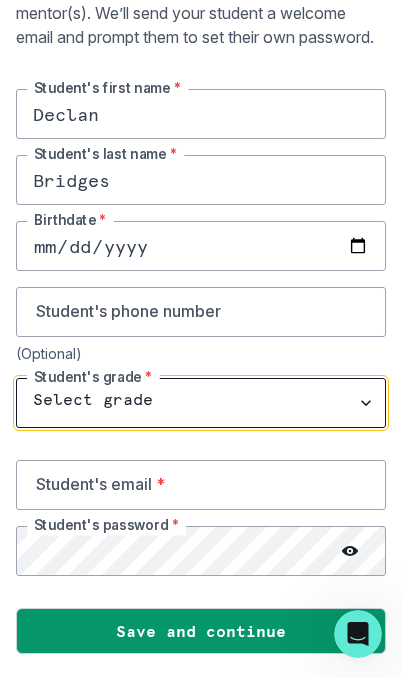 select on "5th Grade" 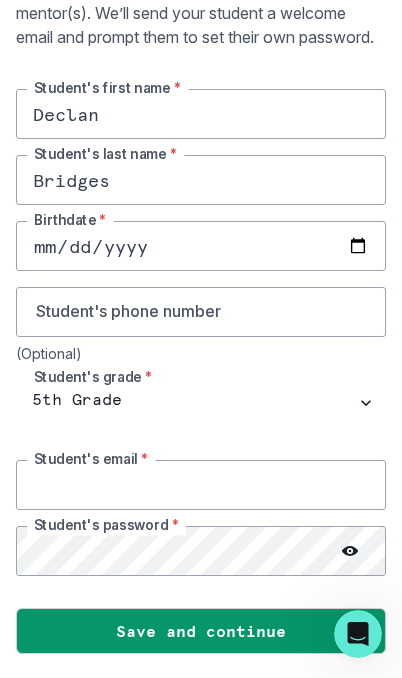 click at bounding box center (201, 485) 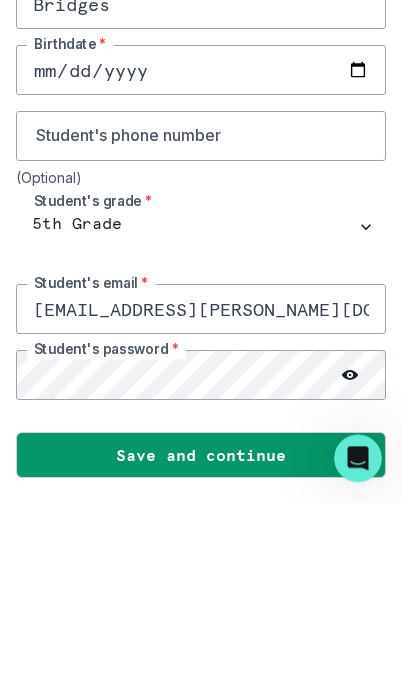 type on "[EMAIL_ADDRESS][PERSON_NAME][DOMAIN_NAME]" 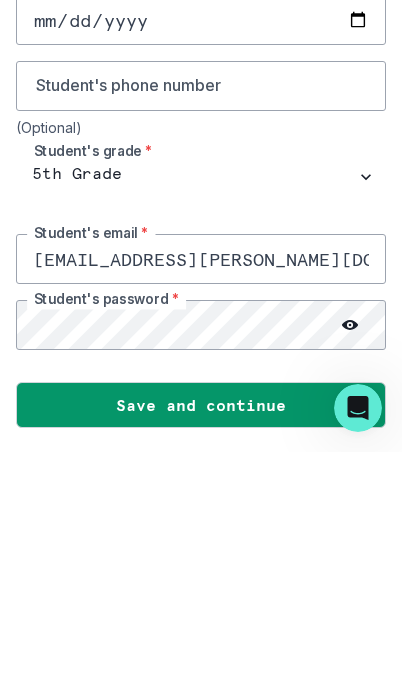 click 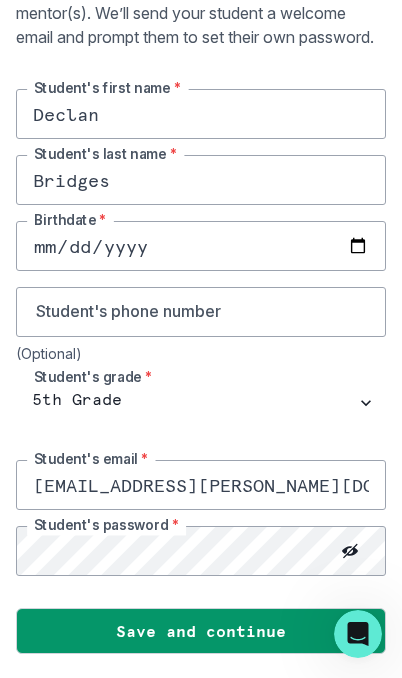 click on "Save and continue" at bounding box center (201, 631) 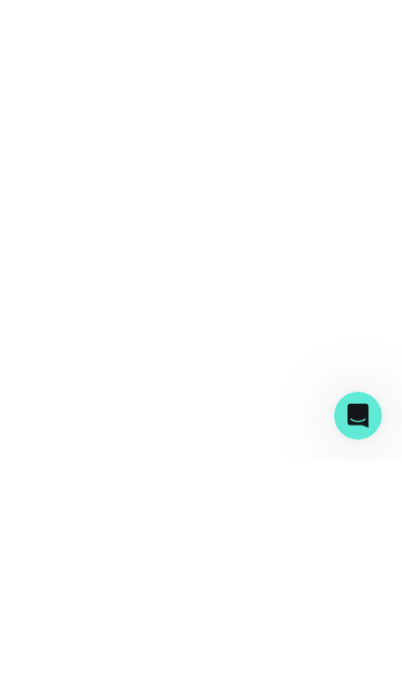 scroll, scrollTop: 1528, scrollLeft: 0, axis: vertical 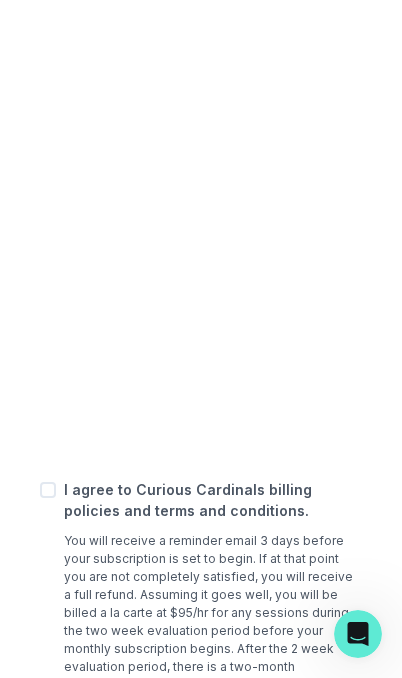 click on "I agree to Curious Cardinals billing policies and terms and conditions. You will receive a reminder email 3 days before your subscription is set to begin. If at that point you are not completely satisfied, you will receive a full refund. Assuming it goes well, you will be billed a la carte at $95/hr for any sessions during the two week evaluation period before your monthly subscription begins. After the 2 week evaluation period, there is a two-month commitment after which you can pause or cancel your subscription at anytime on your billing dashboard. Sessions over the monthly subscription amount will be billed at $95 per hour. We have a 24 hour cancellation policy. Read our full terms and conditions   here . Read our full subscription FAQ   here ." at bounding box center (201, 640) 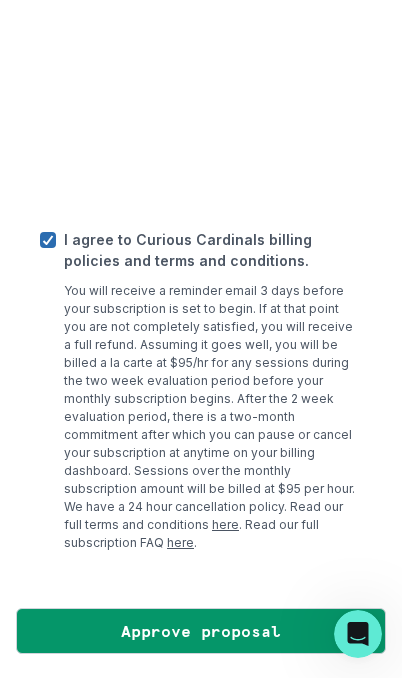 scroll, scrollTop: 1813, scrollLeft: 0, axis: vertical 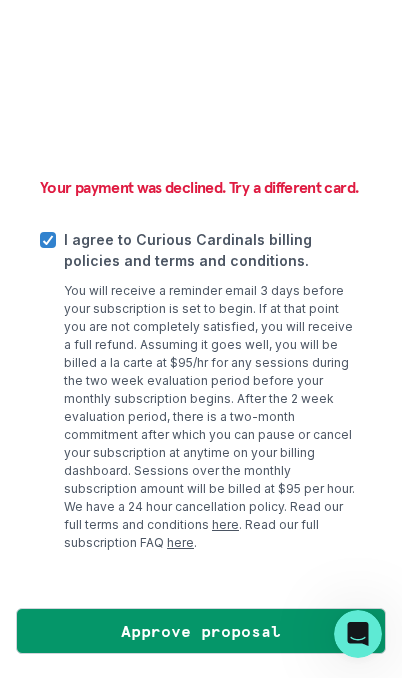 click on "Approve proposal" at bounding box center [201, 631] 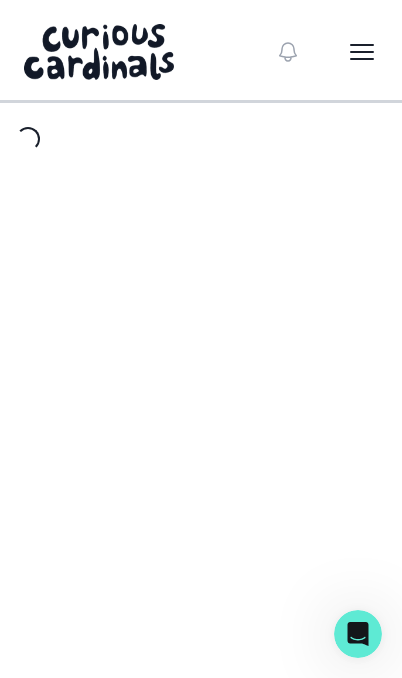 scroll, scrollTop: 0, scrollLeft: 0, axis: both 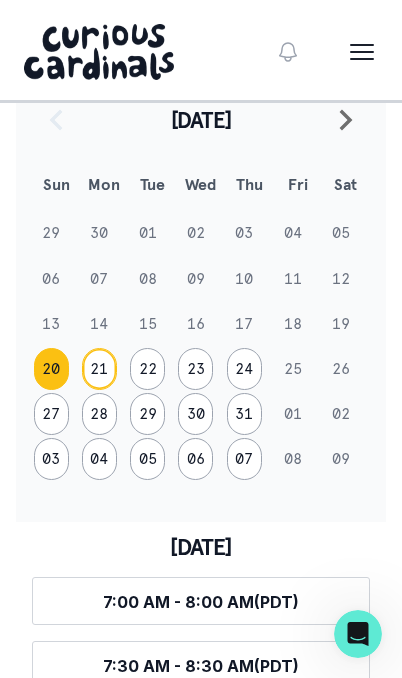 click on "21" at bounding box center [99, 369] 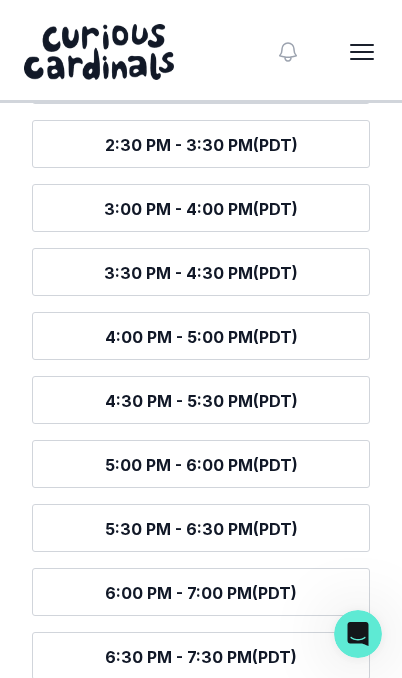 scroll, scrollTop: 1326, scrollLeft: 0, axis: vertical 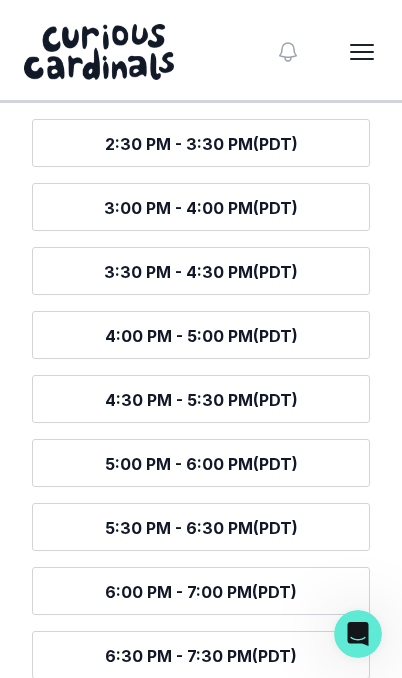 click on "4:30 PM - 5:30 PM  (PDT)" at bounding box center [201, 400] 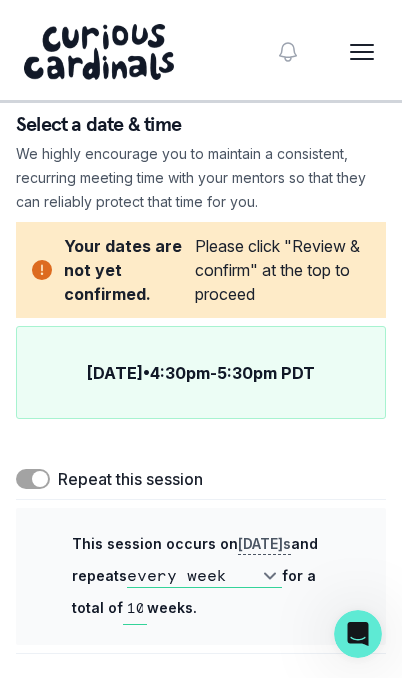scroll, scrollTop: 327, scrollLeft: 0, axis: vertical 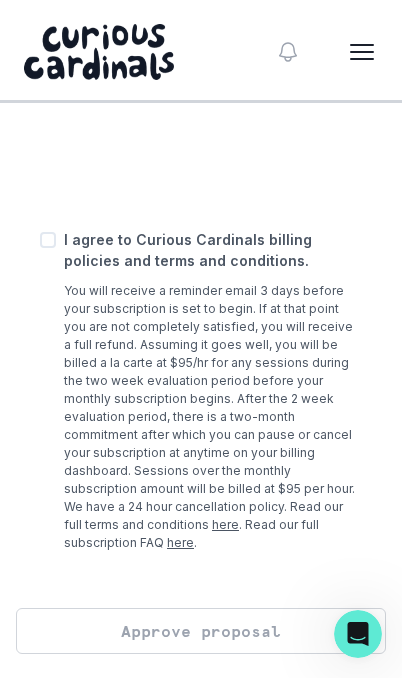 click at bounding box center (48, 240) 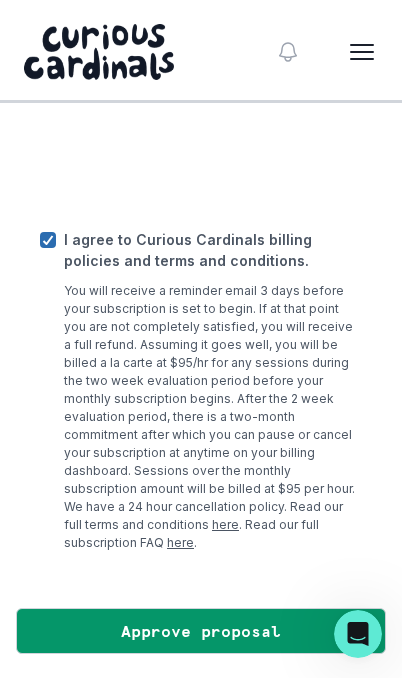 click on "Approve proposal" at bounding box center [201, 631] 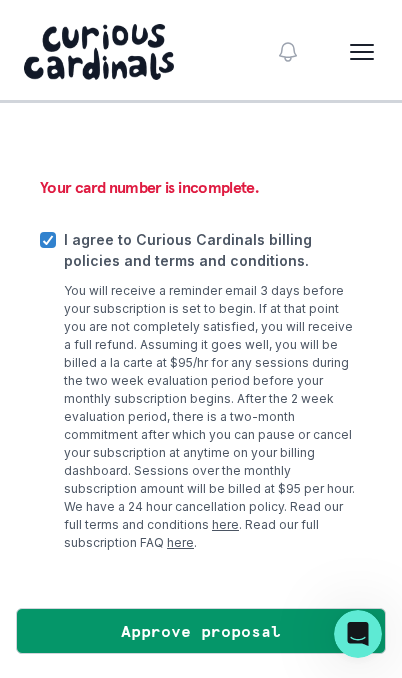 scroll, scrollTop: 1647, scrollLeft: 0, axis: vertical 